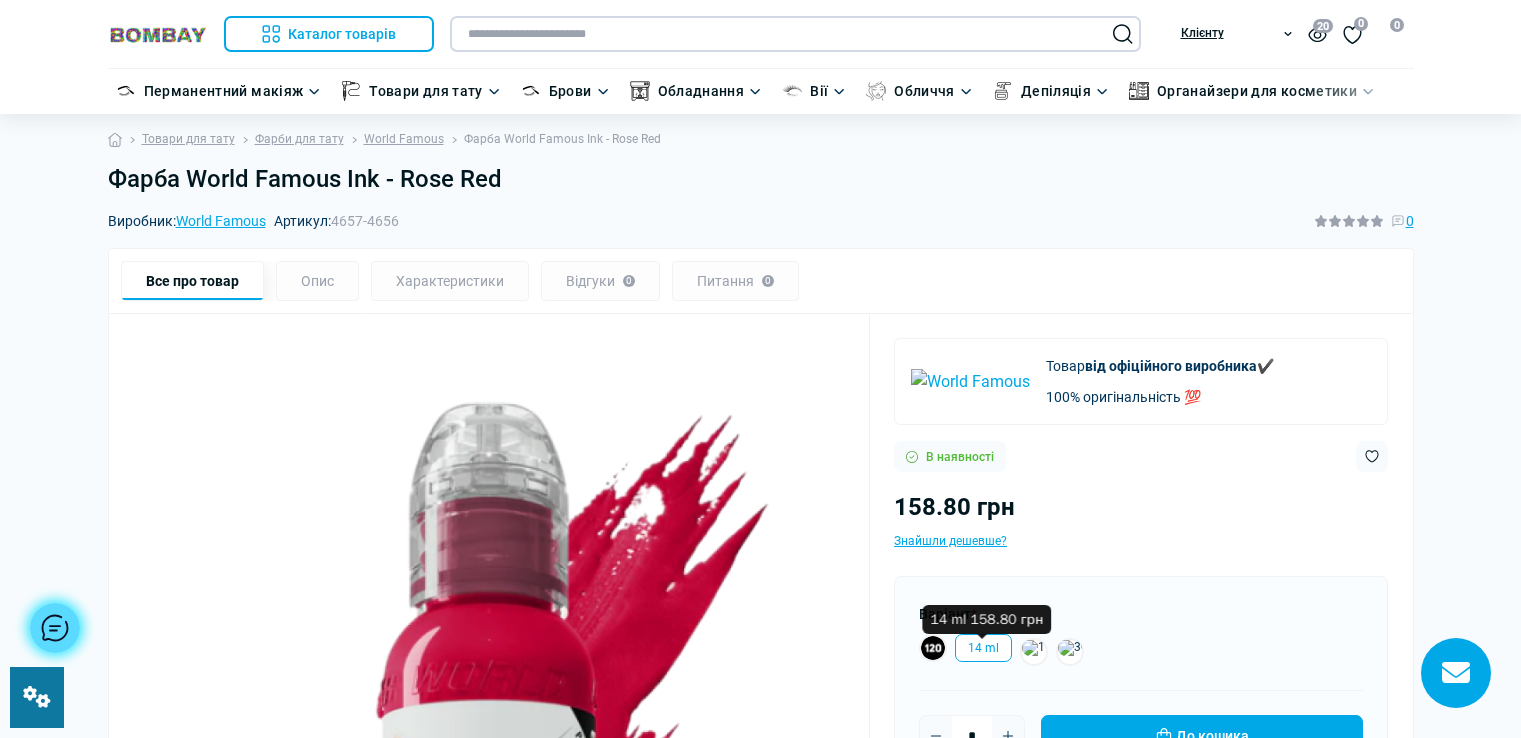click at bounding box center (795, 34) 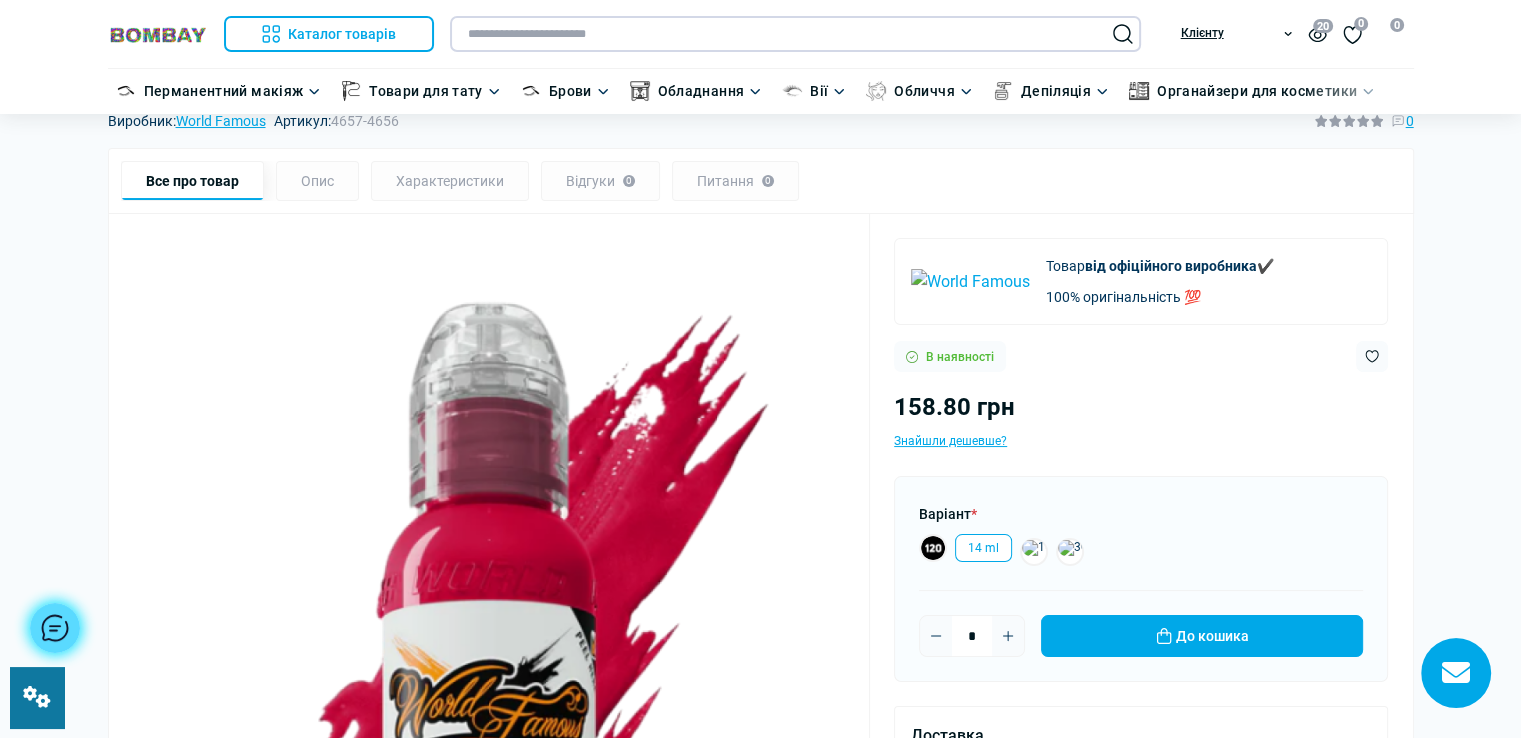 scroll, scrollTop: 100, scrollLeft: 0, axis: vertical 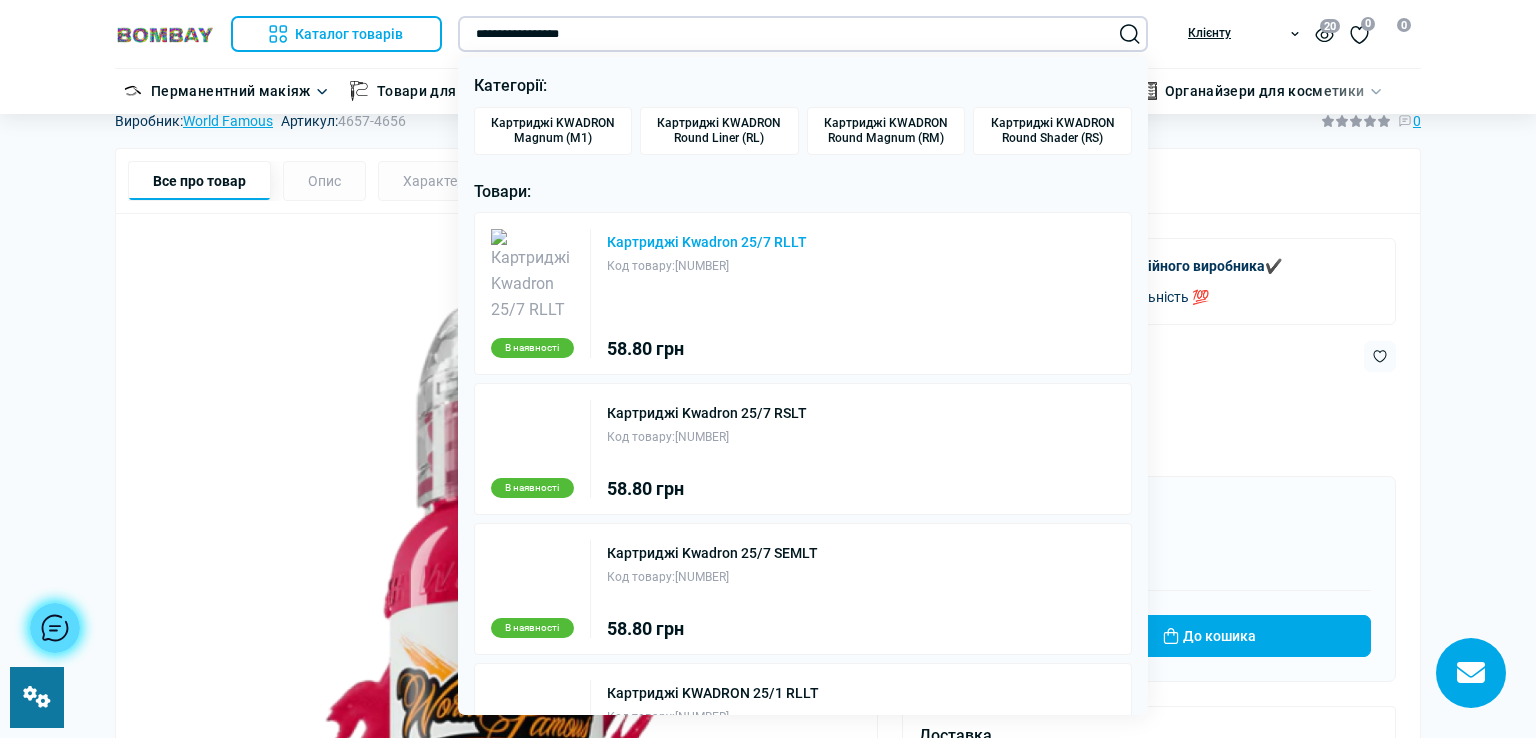 type on "**********" 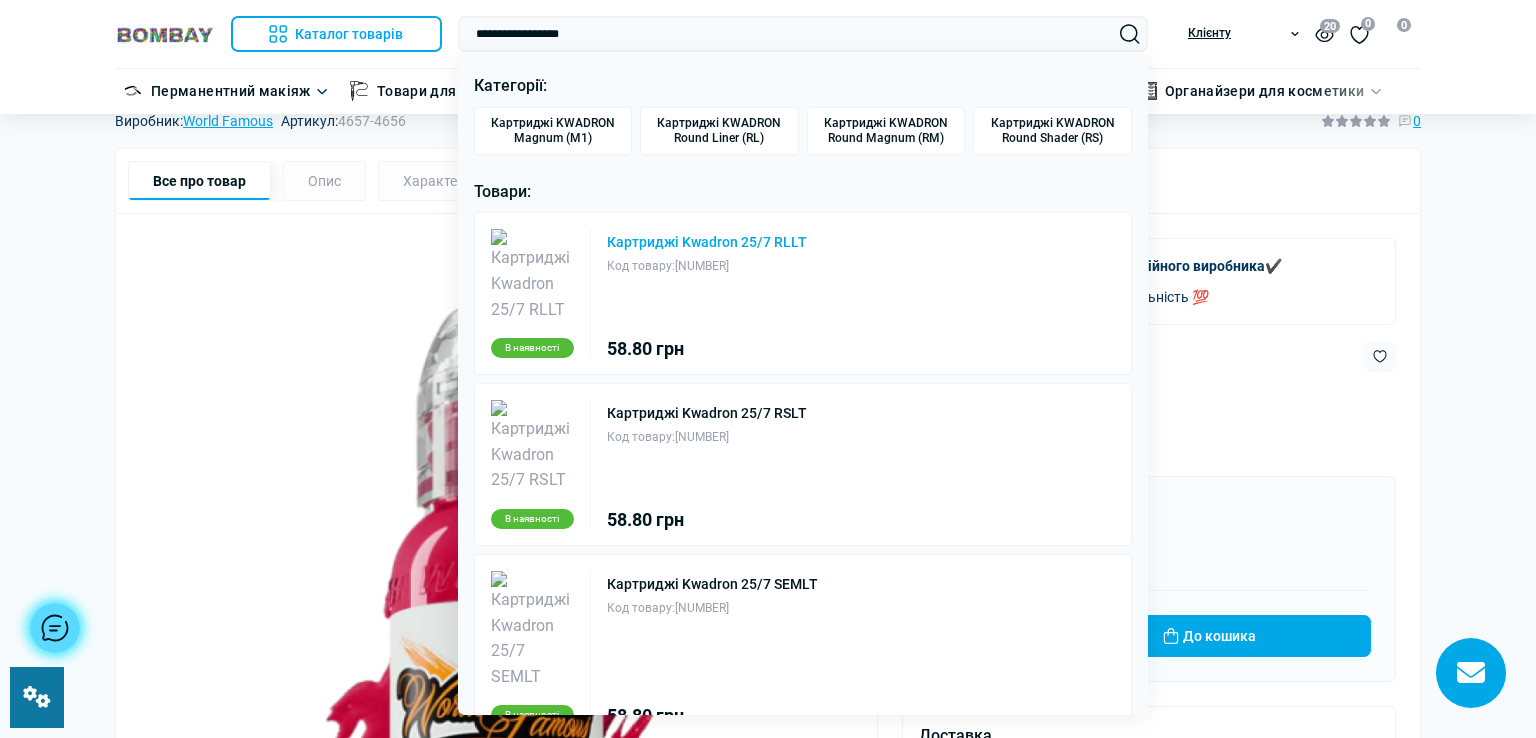 click on "Картриджі Kwadron 25/7 RLLT" at bounding box center [707, 242] 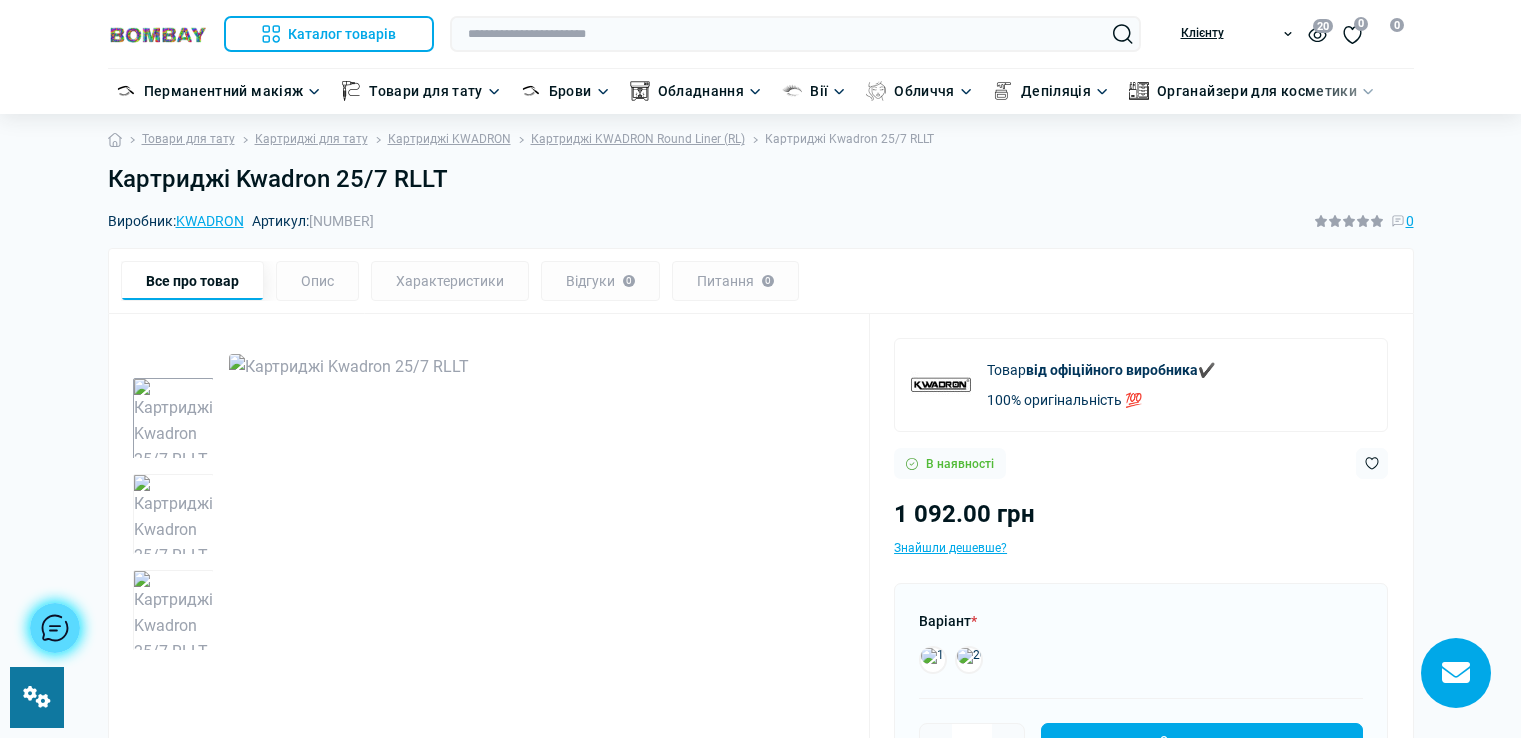 scroll, scrollTop: 0, scrollLeft: 0, axis: both 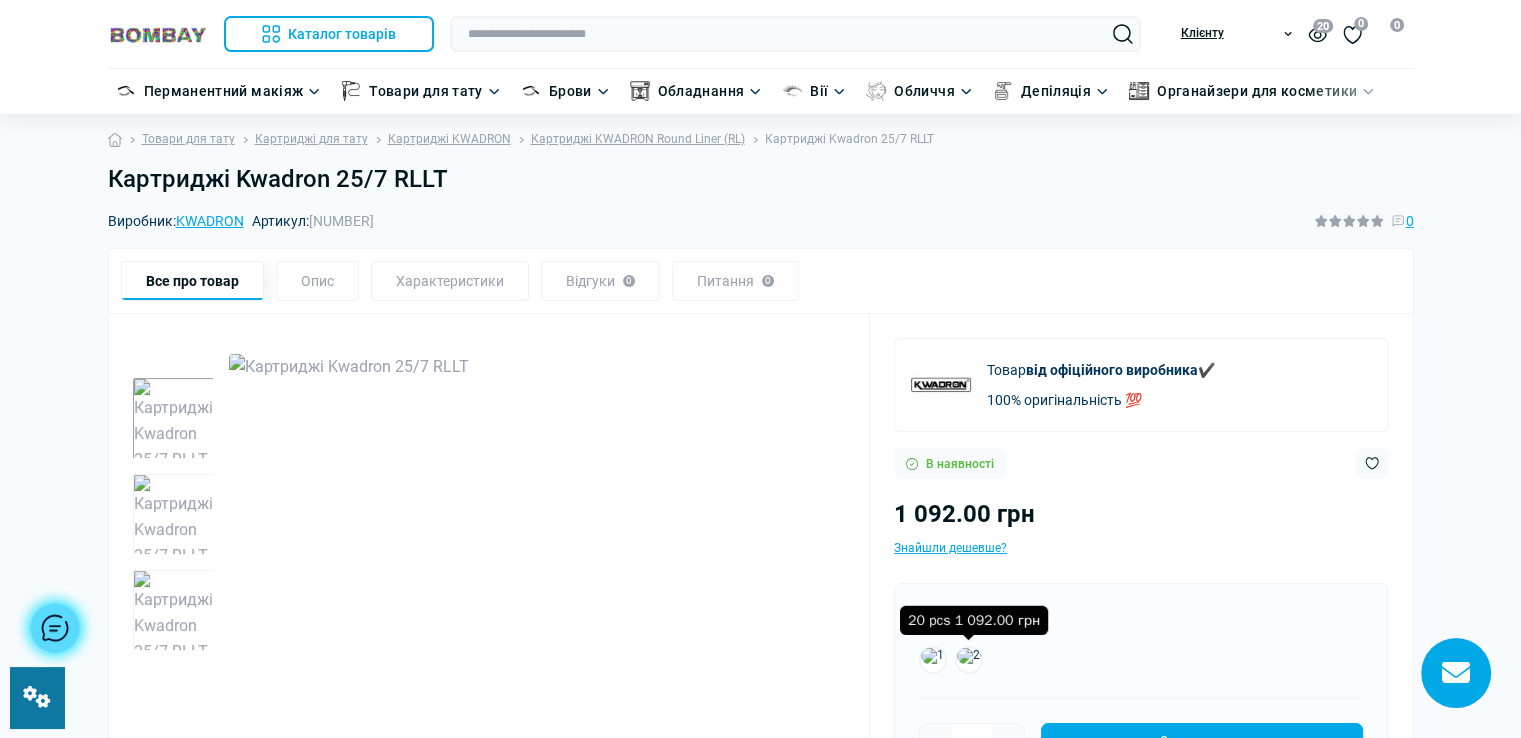 click at bounding box center (969, 660) 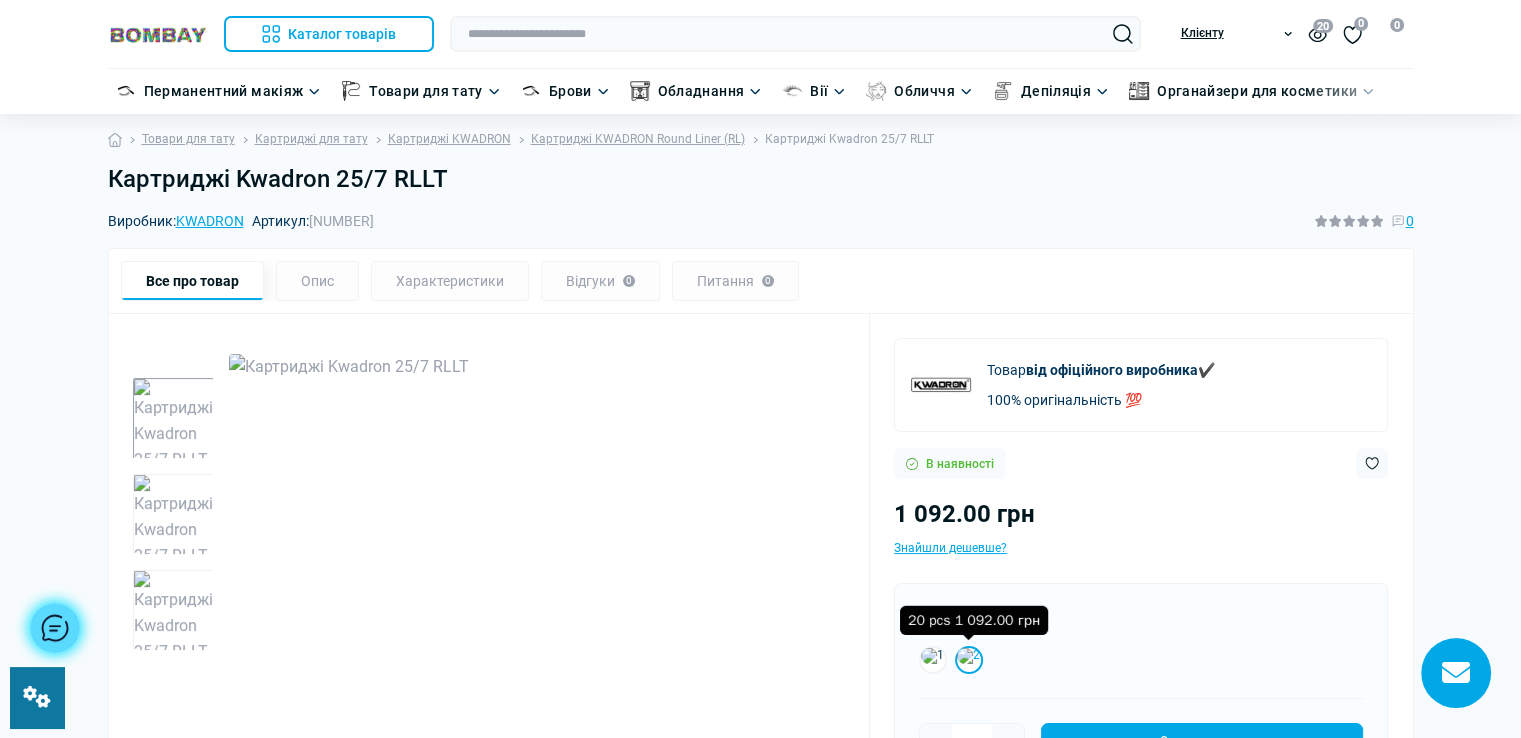 click at bounding box center (969, 660) 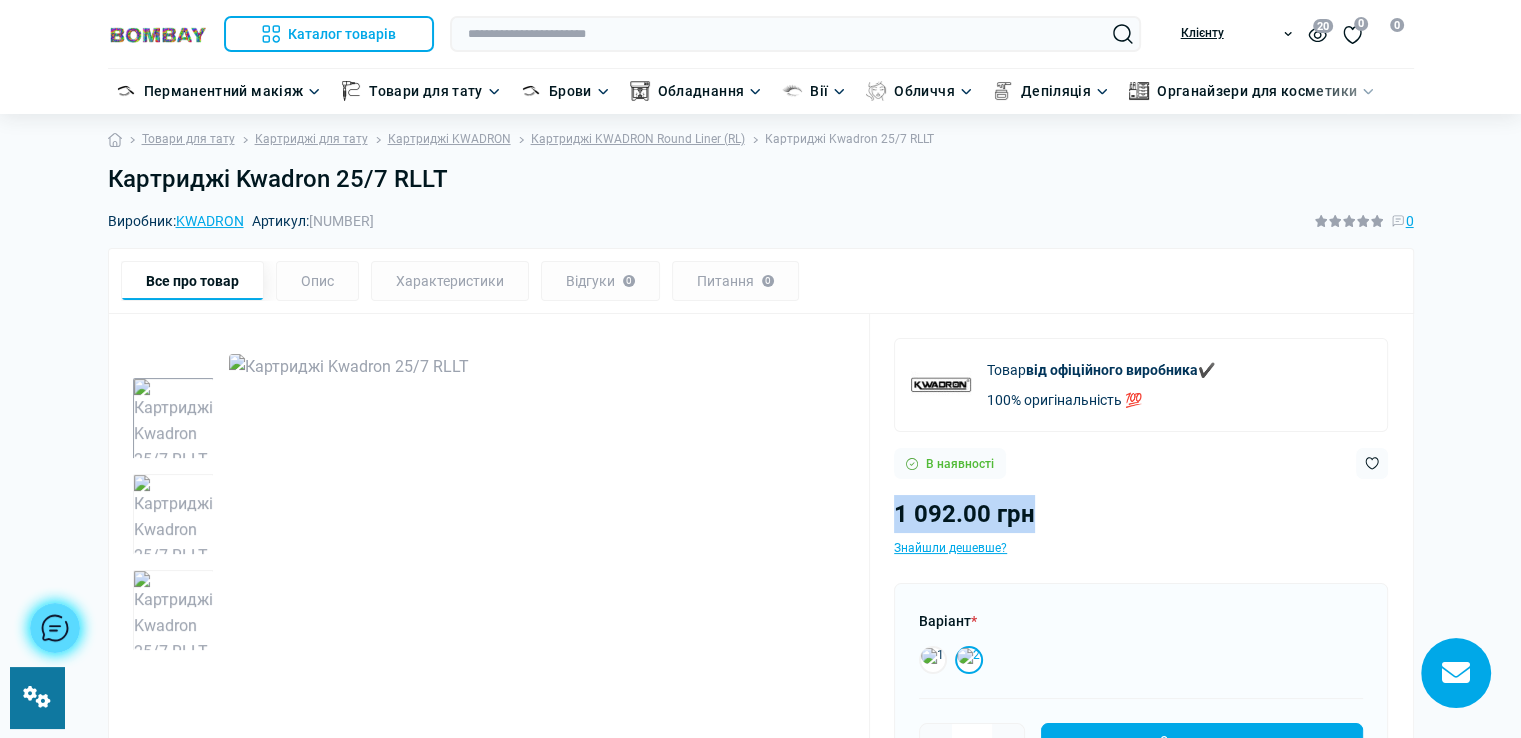 drag, startPoint x: 892, startPoint y: 510, endPoint x: 1042, endPoint y: 508, distance: 150.01334 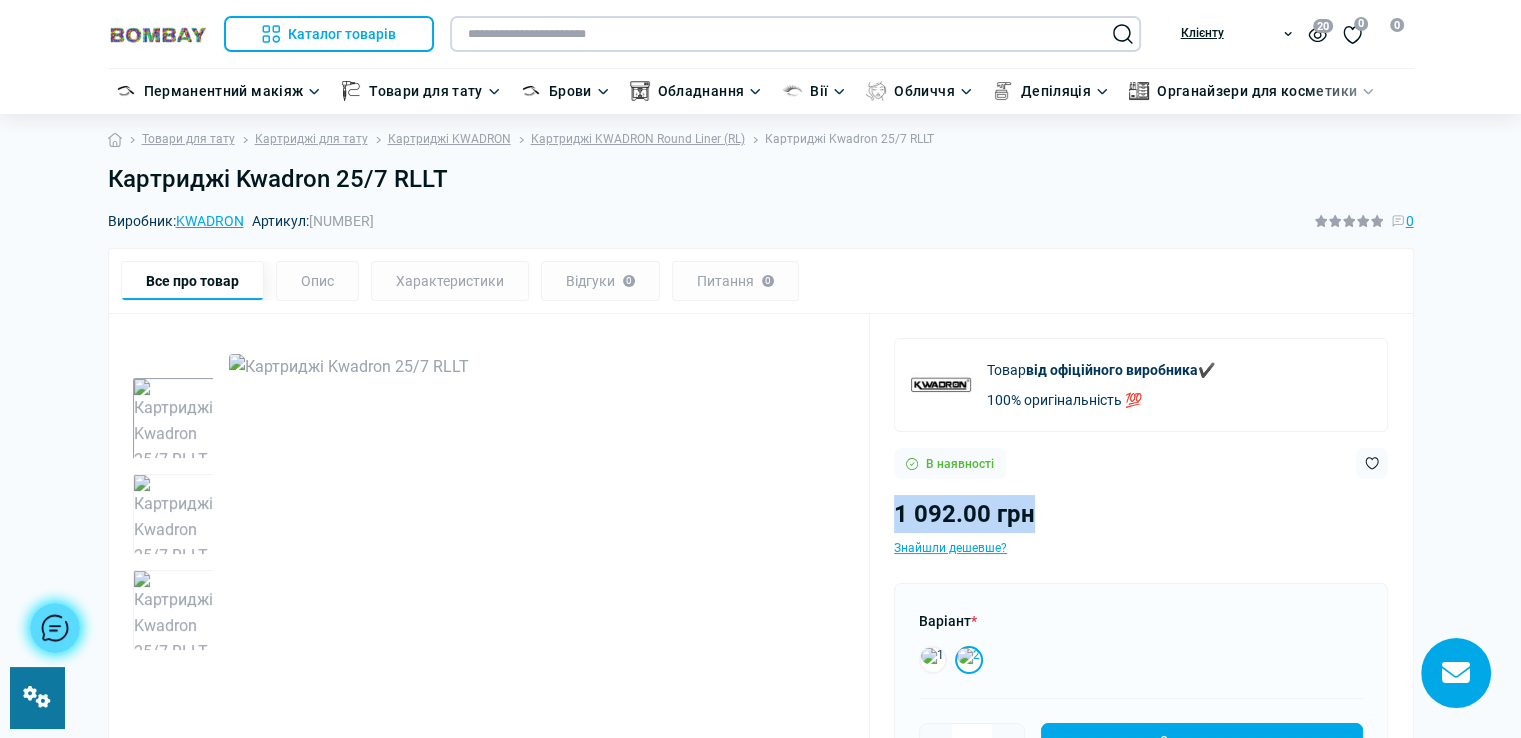 click at bounding box center (795, 34) 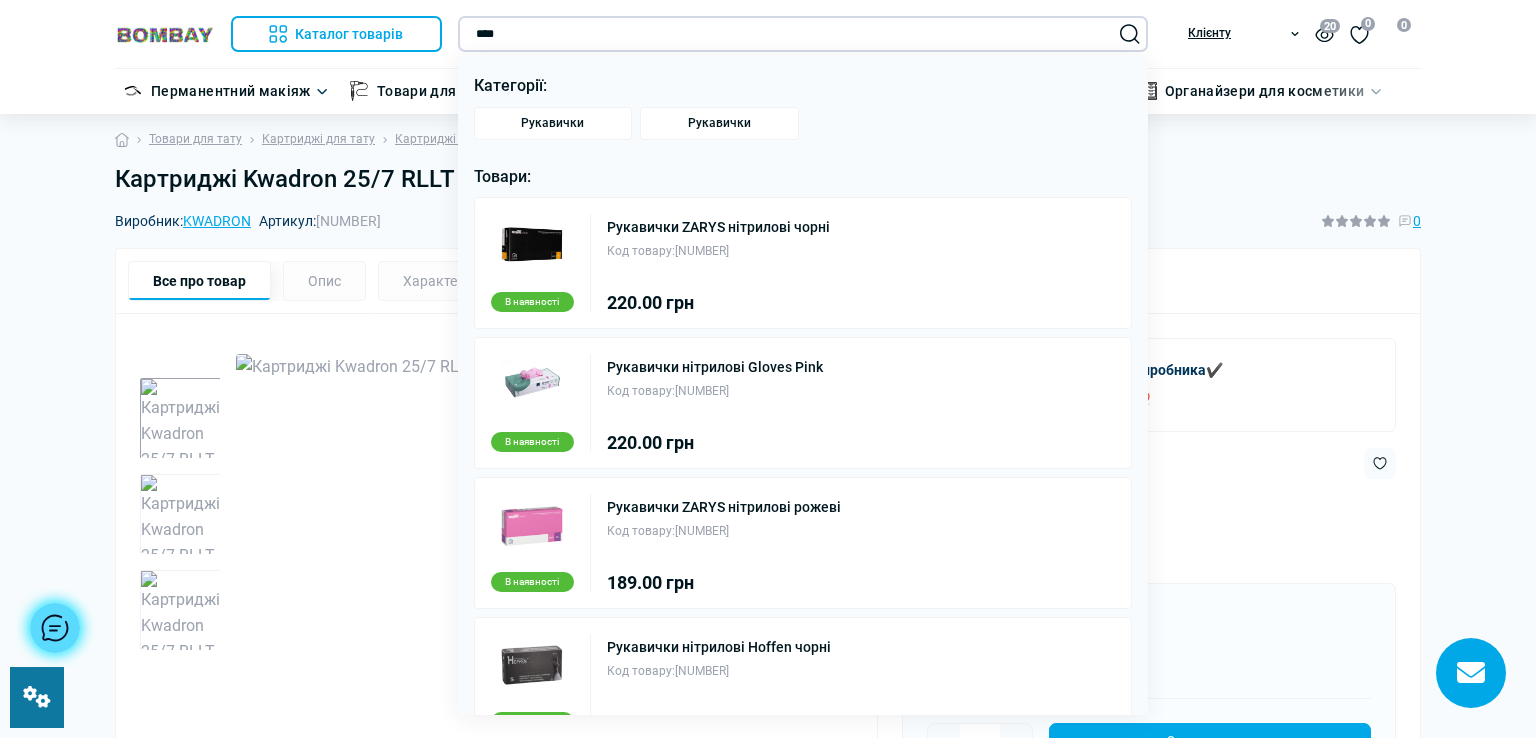 type on "*********" 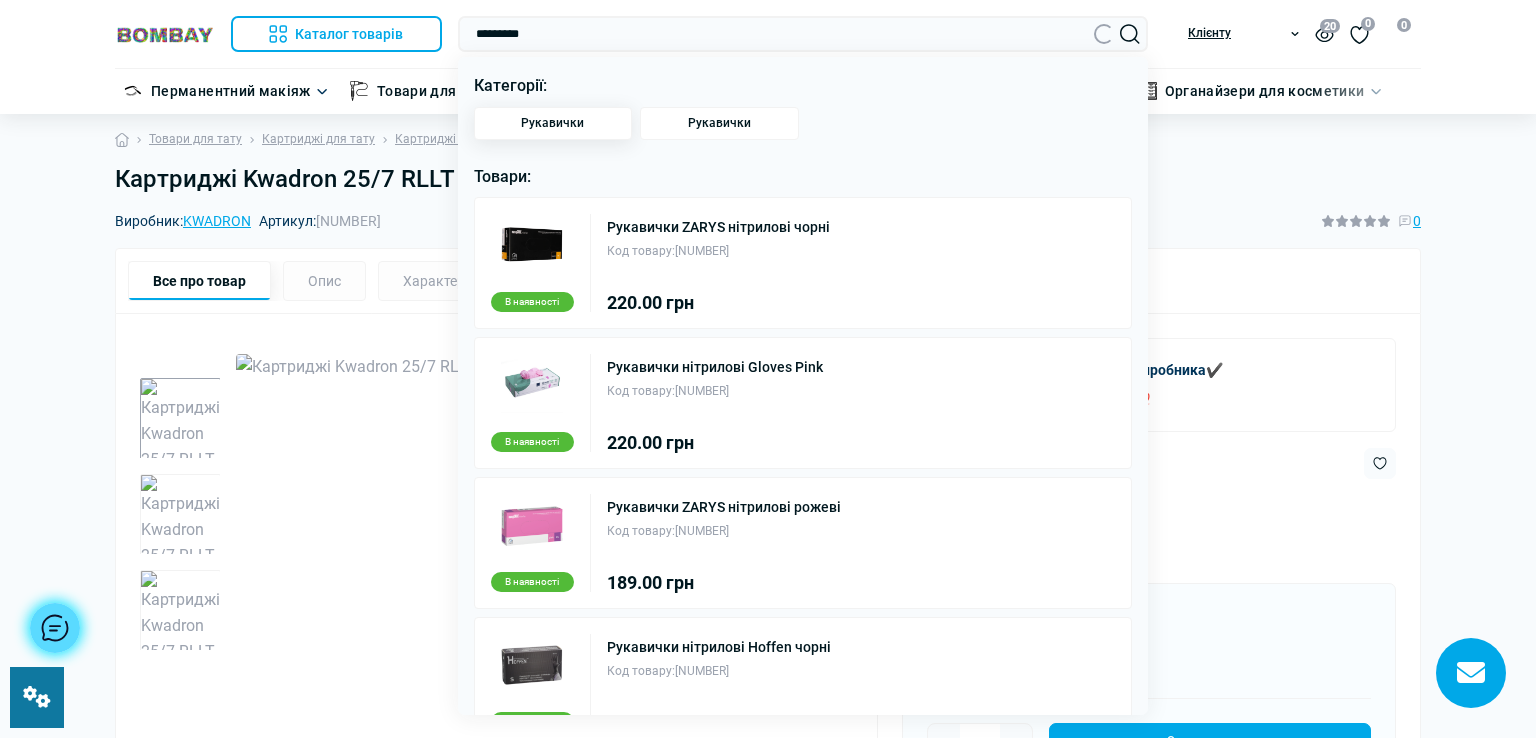 click on "Рукавички" at bounding box center (552, 123) 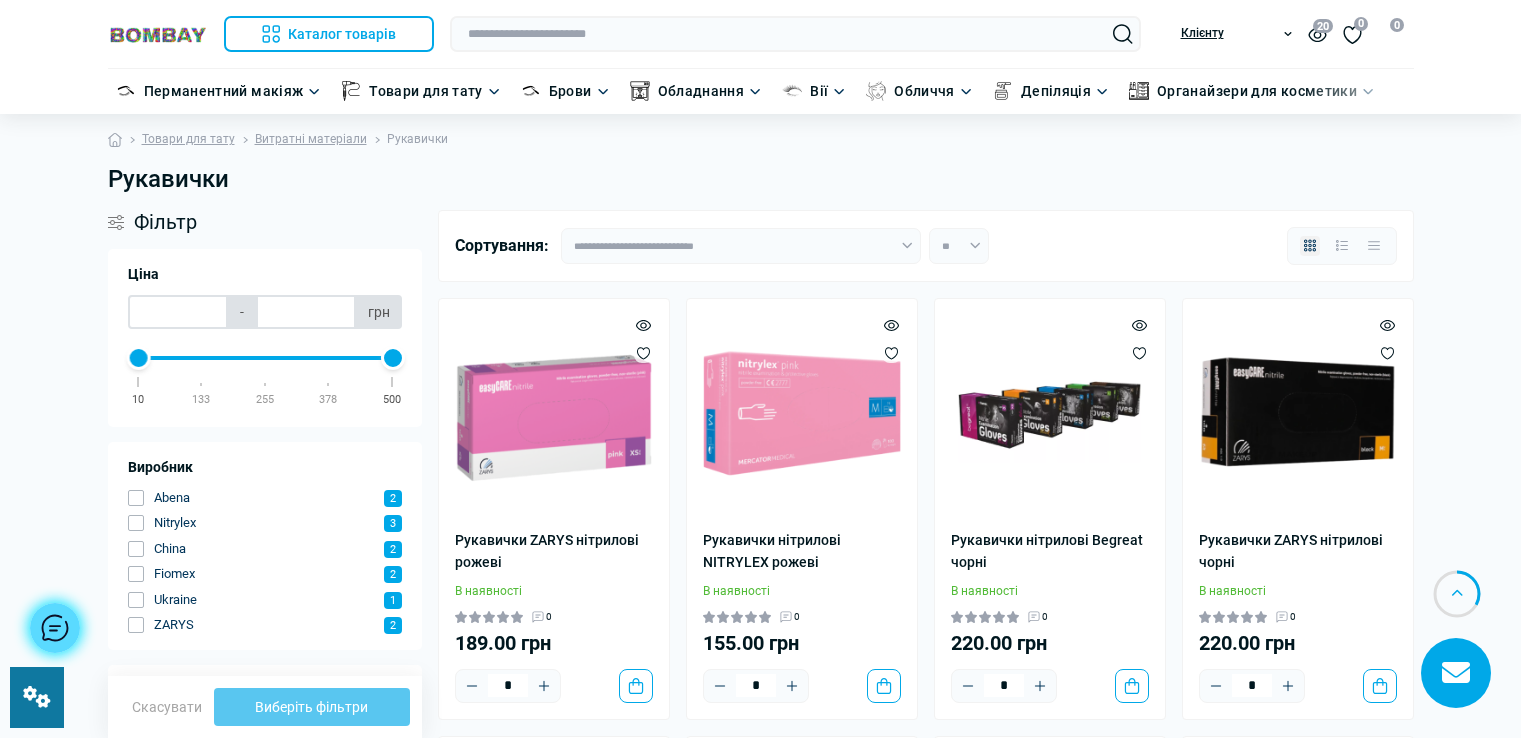 scroll, scrollTop: 900, scrollLeft: 0, axis: vertical 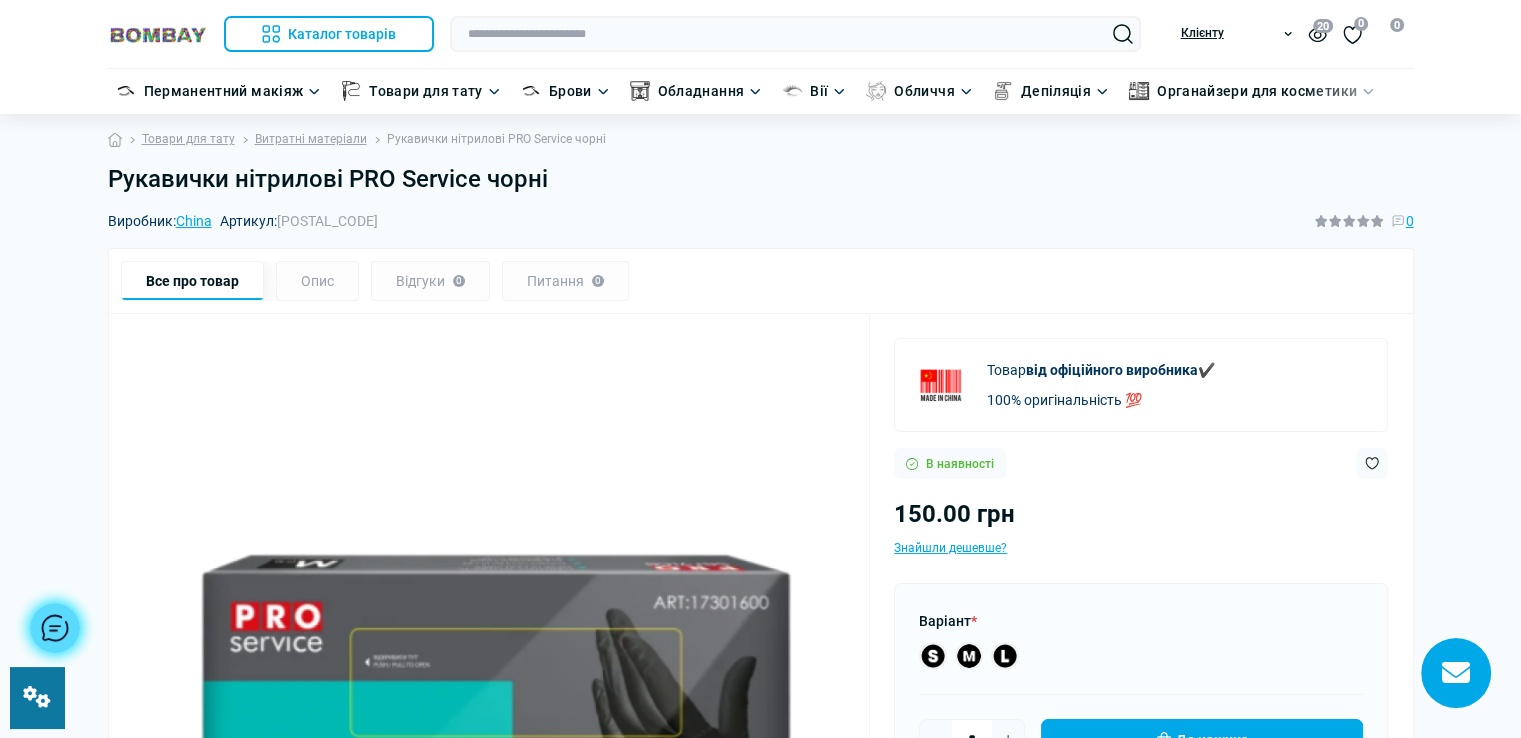 click on "Рукавички нітрилові PRO Service чорні" at bounding box center (761, 179) 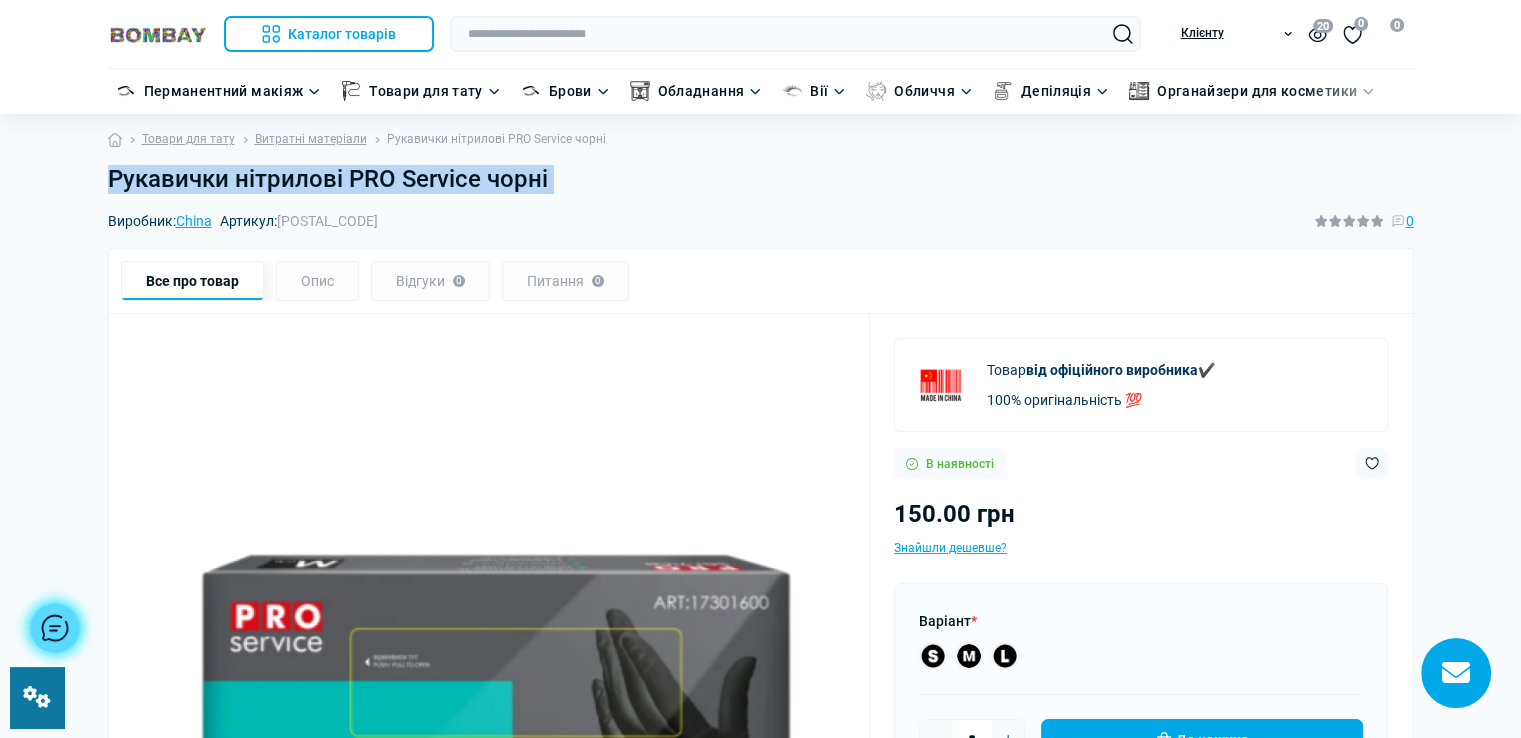 click on "Рукавички нітрилові PRO Service чорні" at bounding box center (761, 179) 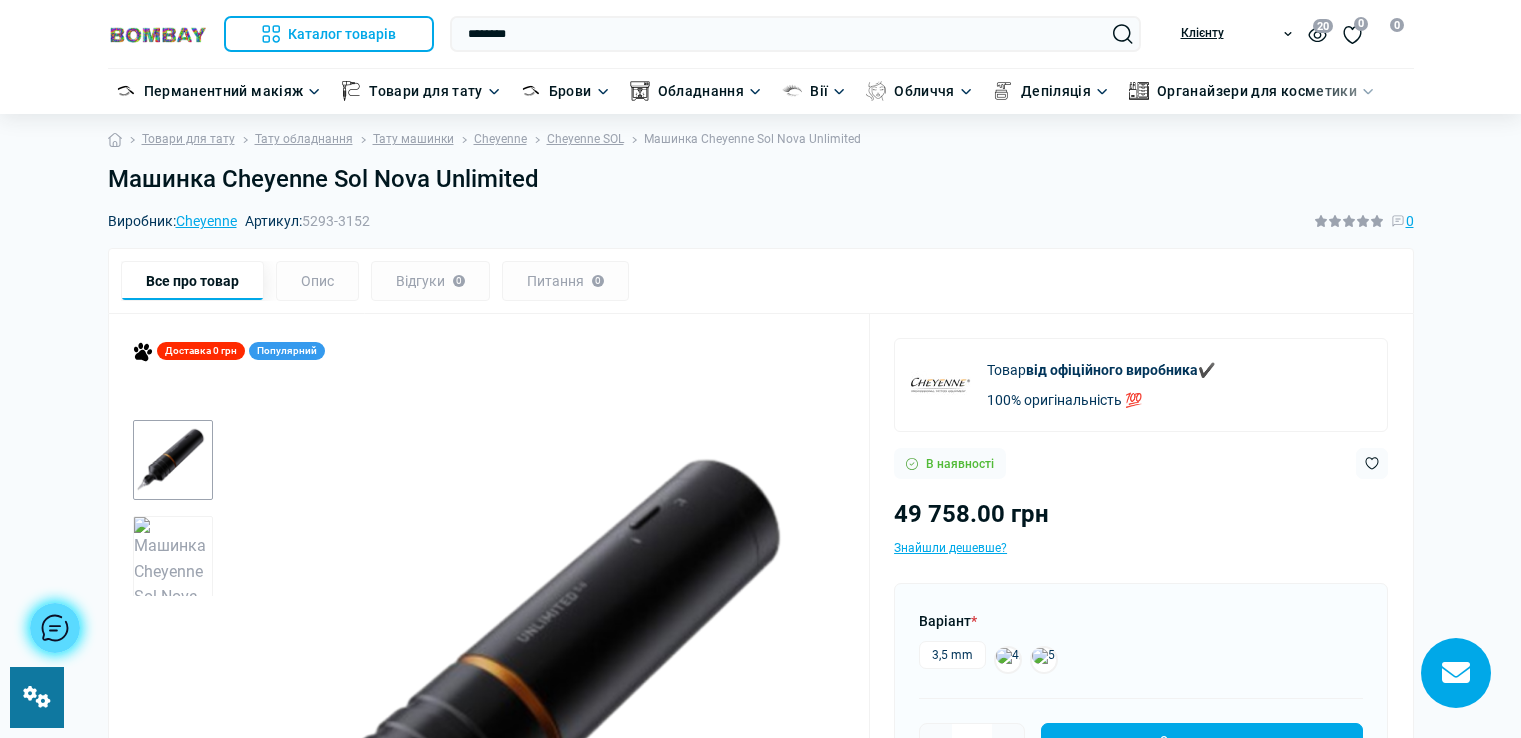 scroll, scrollTop: 0, scrollLeft: 0, axis: both 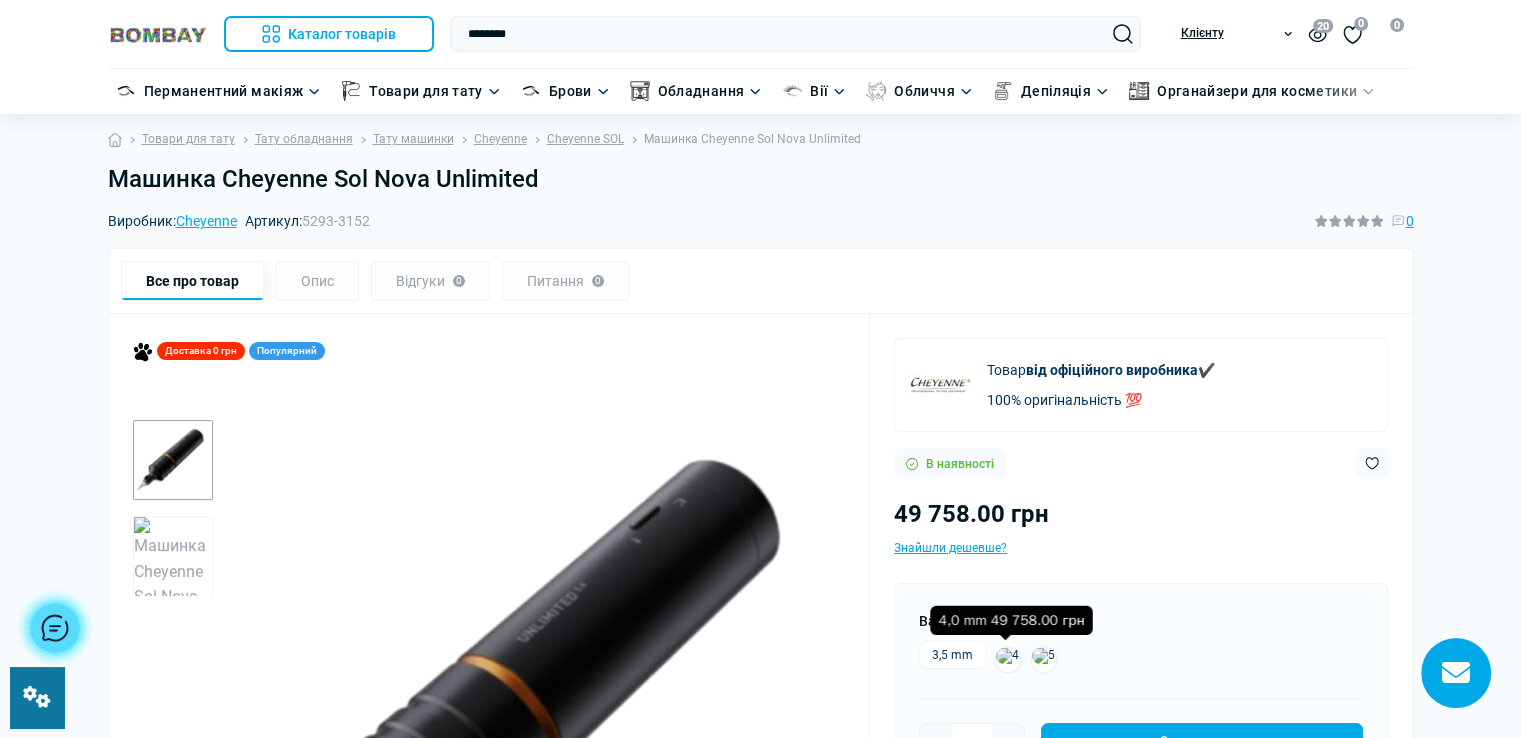 click at bounding box center (1008, 660) 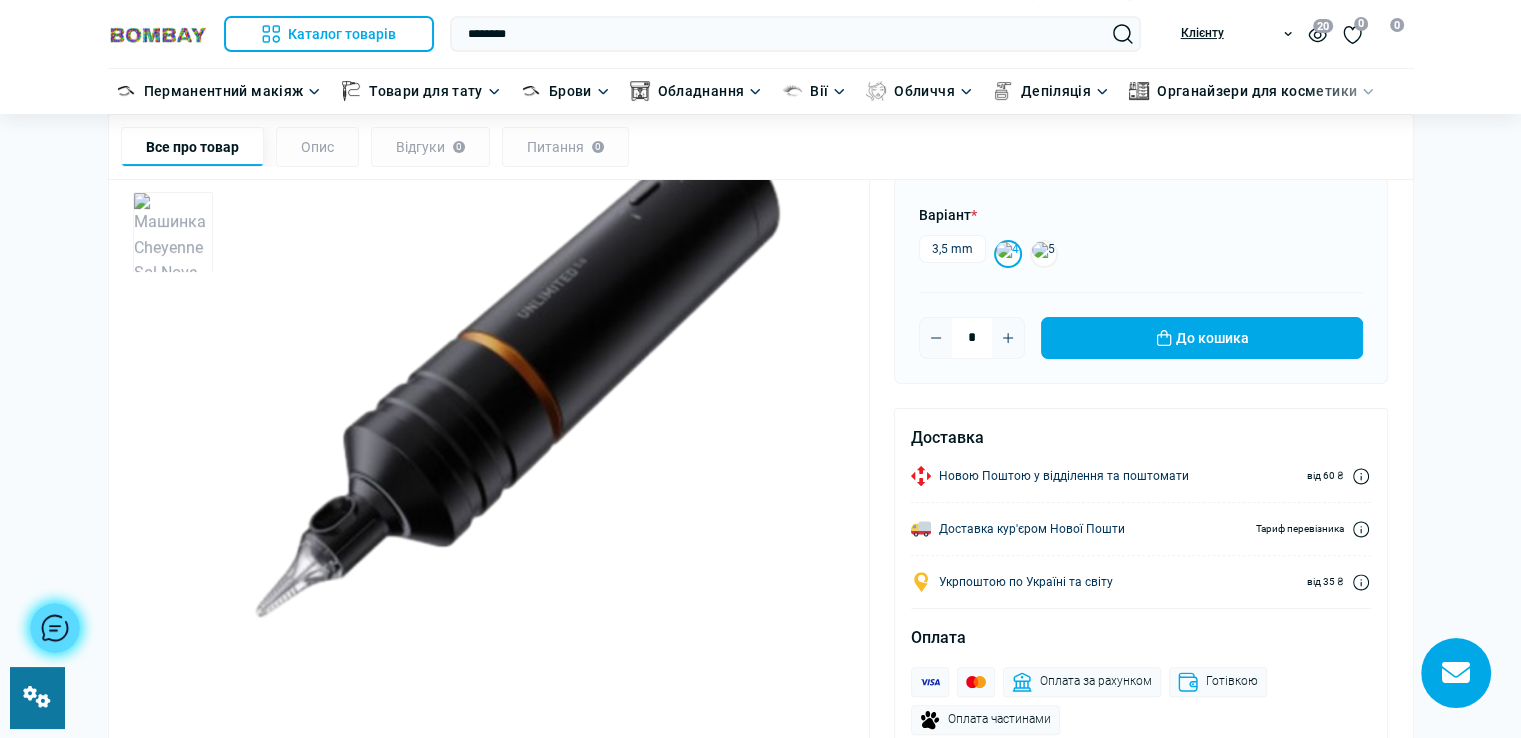 scroll, scrollTop: 300, scrollLeft: 0, axis: vertical 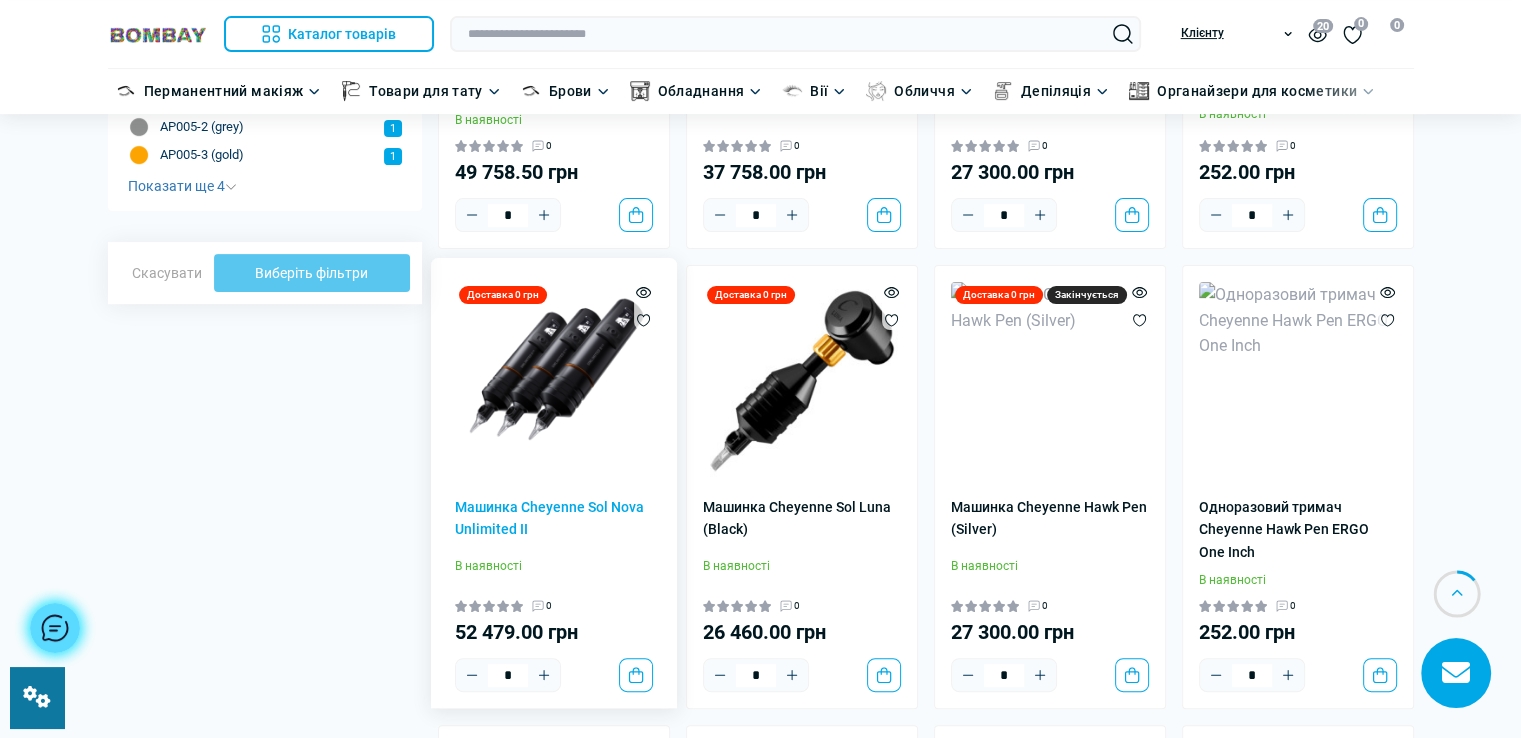 click at bounding box center [554, 381] 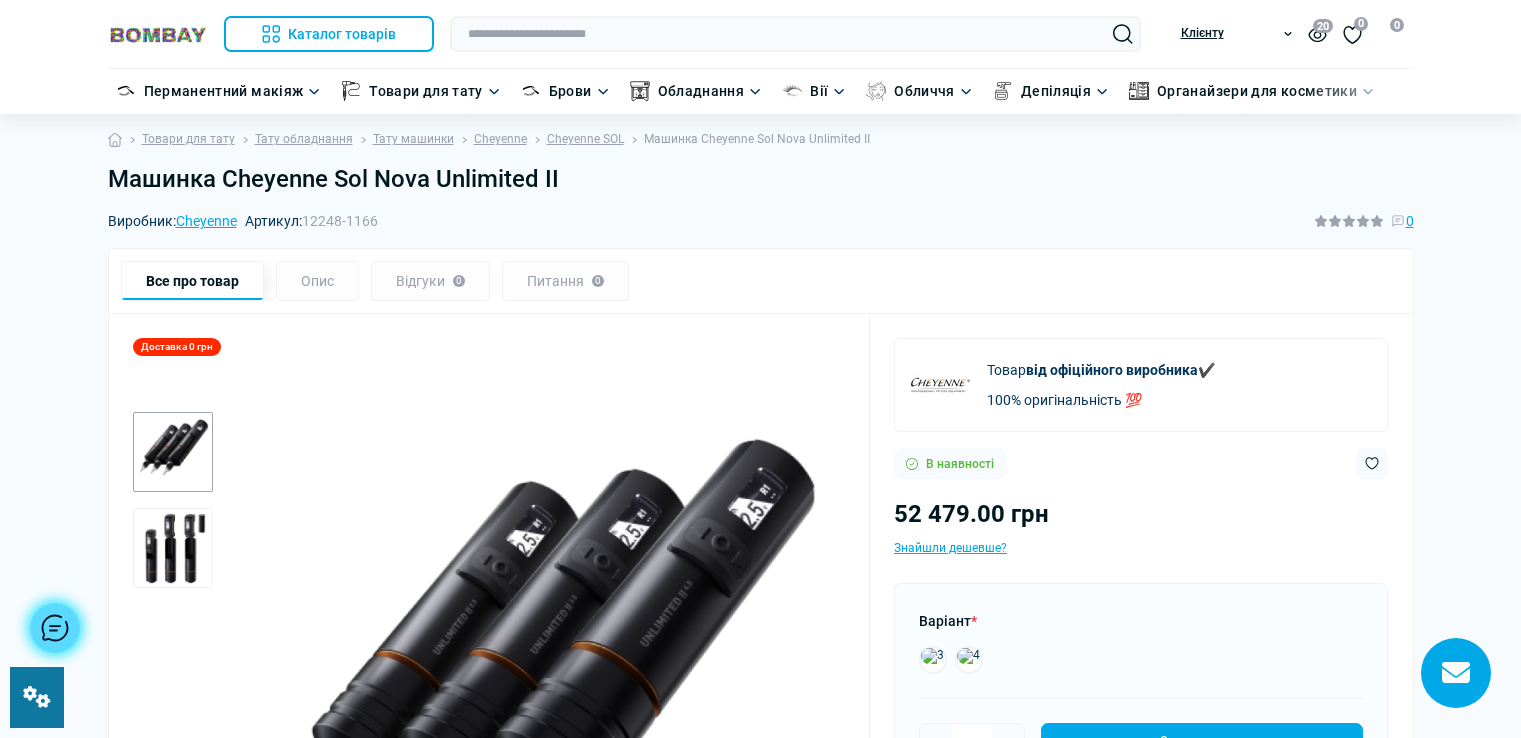 scroll, scrollTop: 0, scrollLeft: 0, axis: both 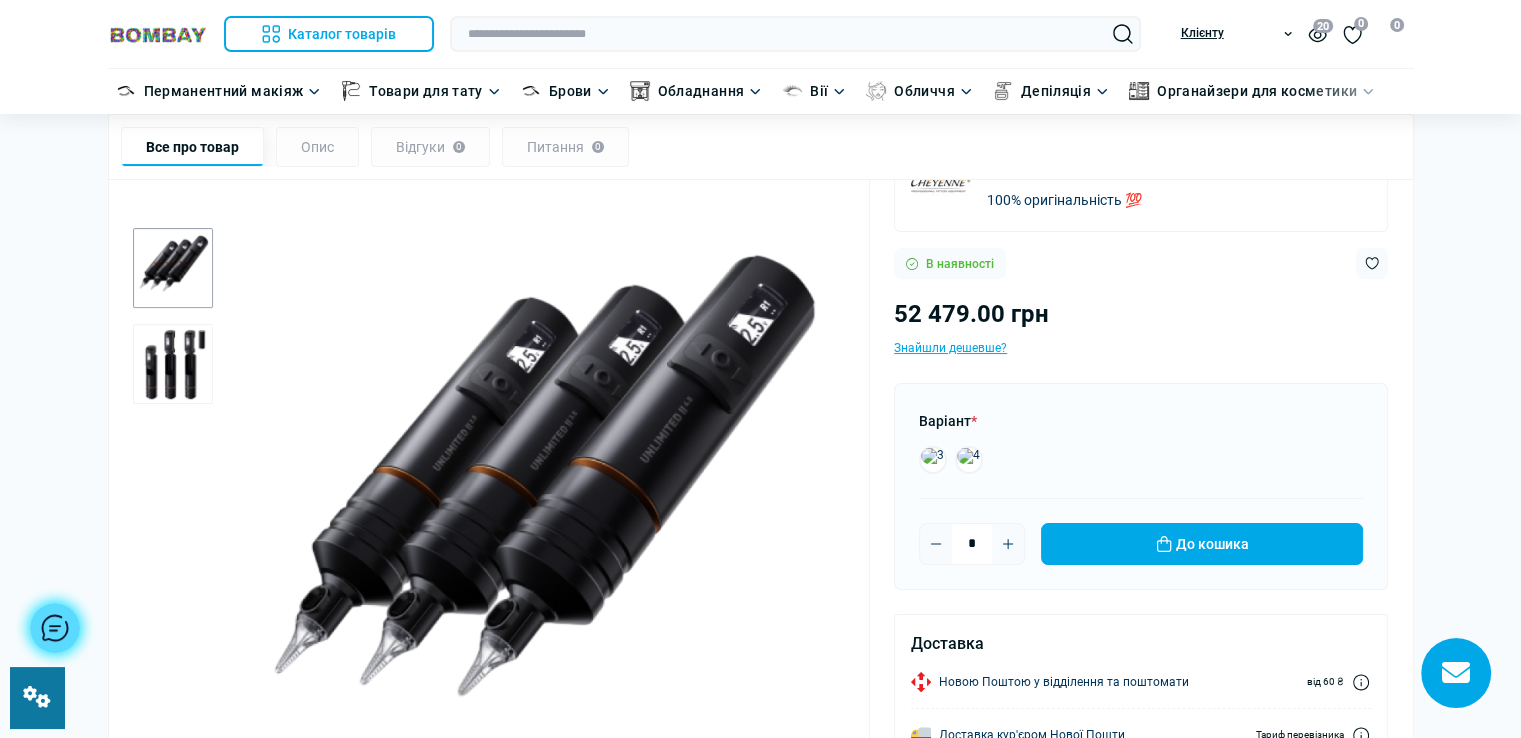 click at bounding box center [37, 697] 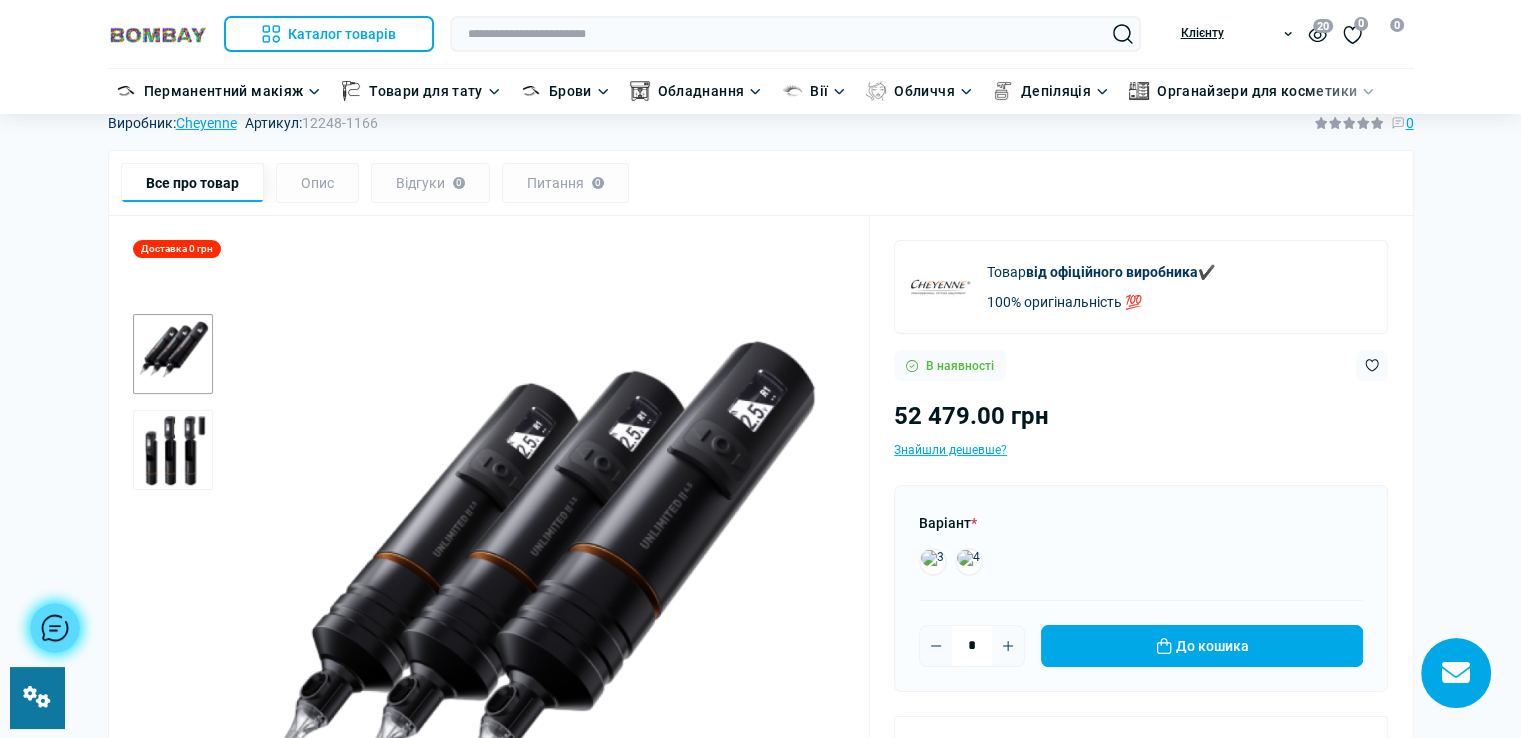 scroll, scrollTop: 0, scrollLeft: 0, axis: both 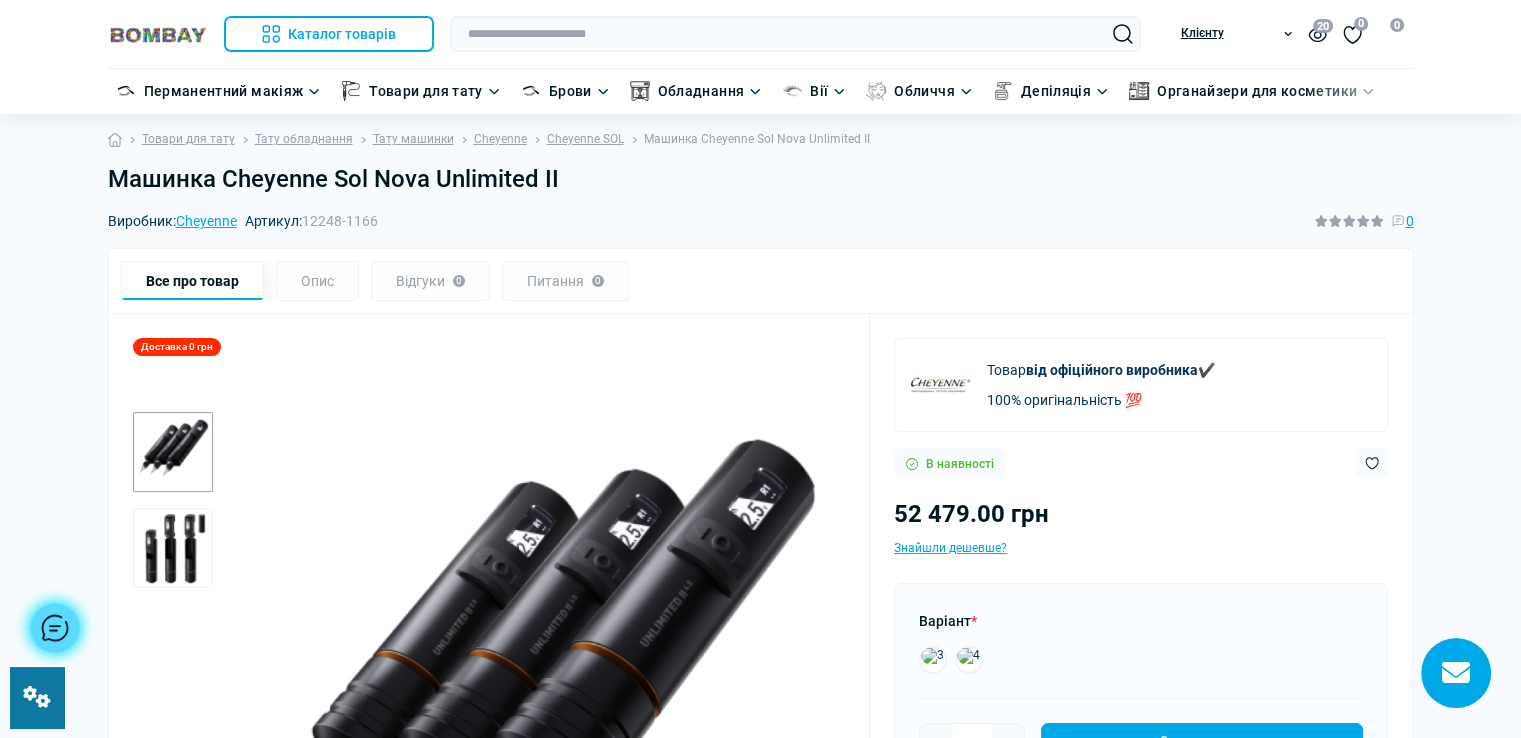 click on "Машинка Cheyenne Sol Nova Unlimited II" at bounding box center (761, 179) 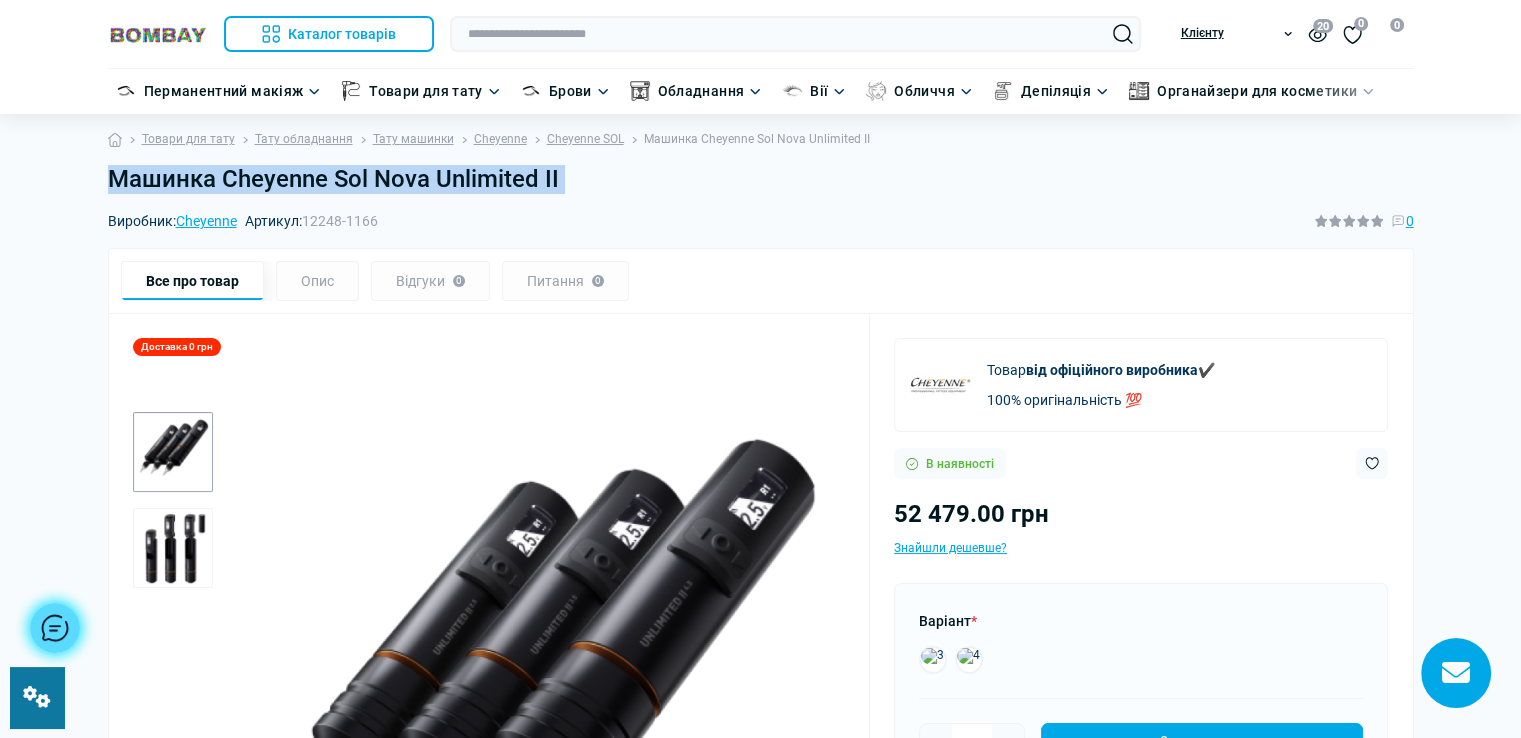 click on "Машинка Cheyenne Sol Nova Unlimited II" at bounding box center (761, 179) 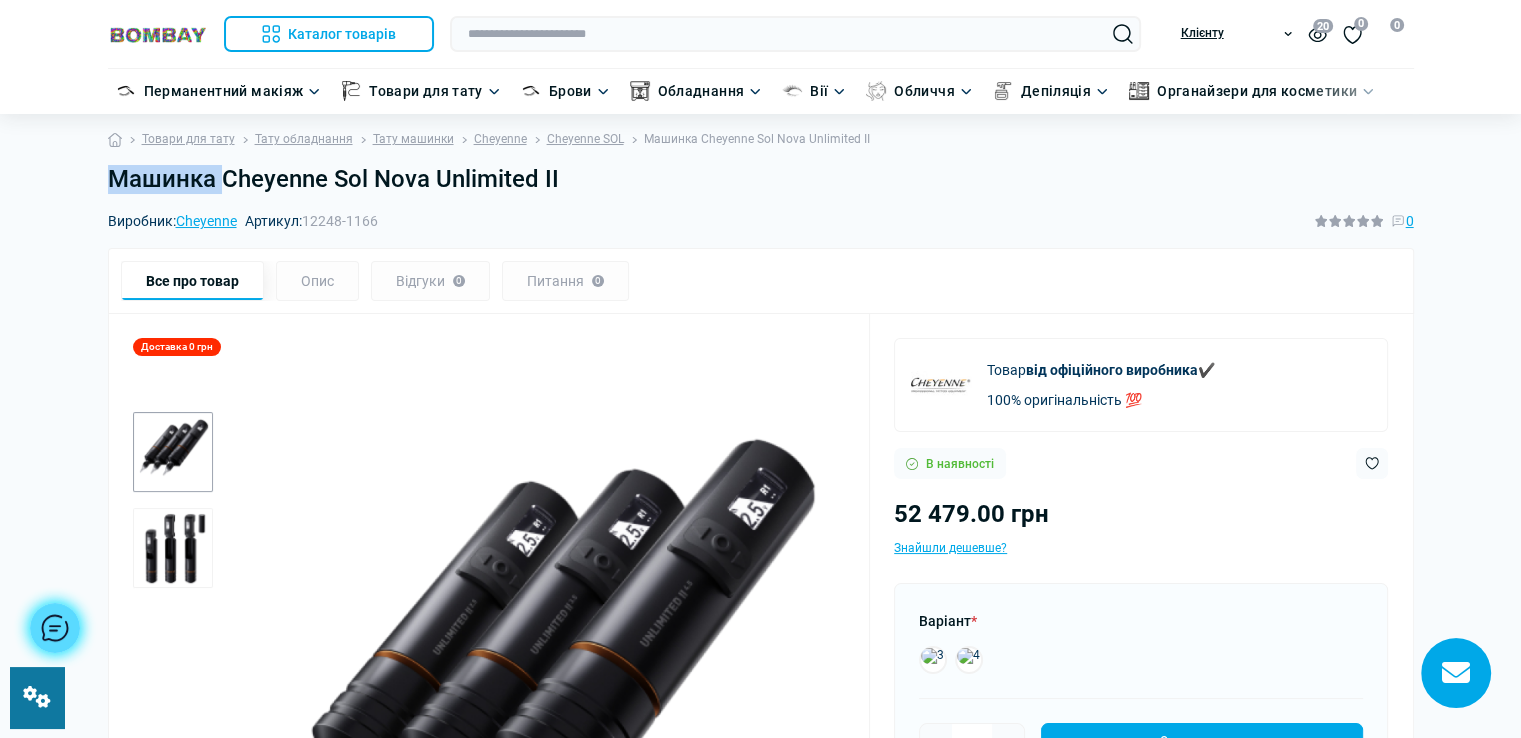 click on "Машинка Cheyenne Sol Nova Unlimited II" at bounding box center [761, 187] 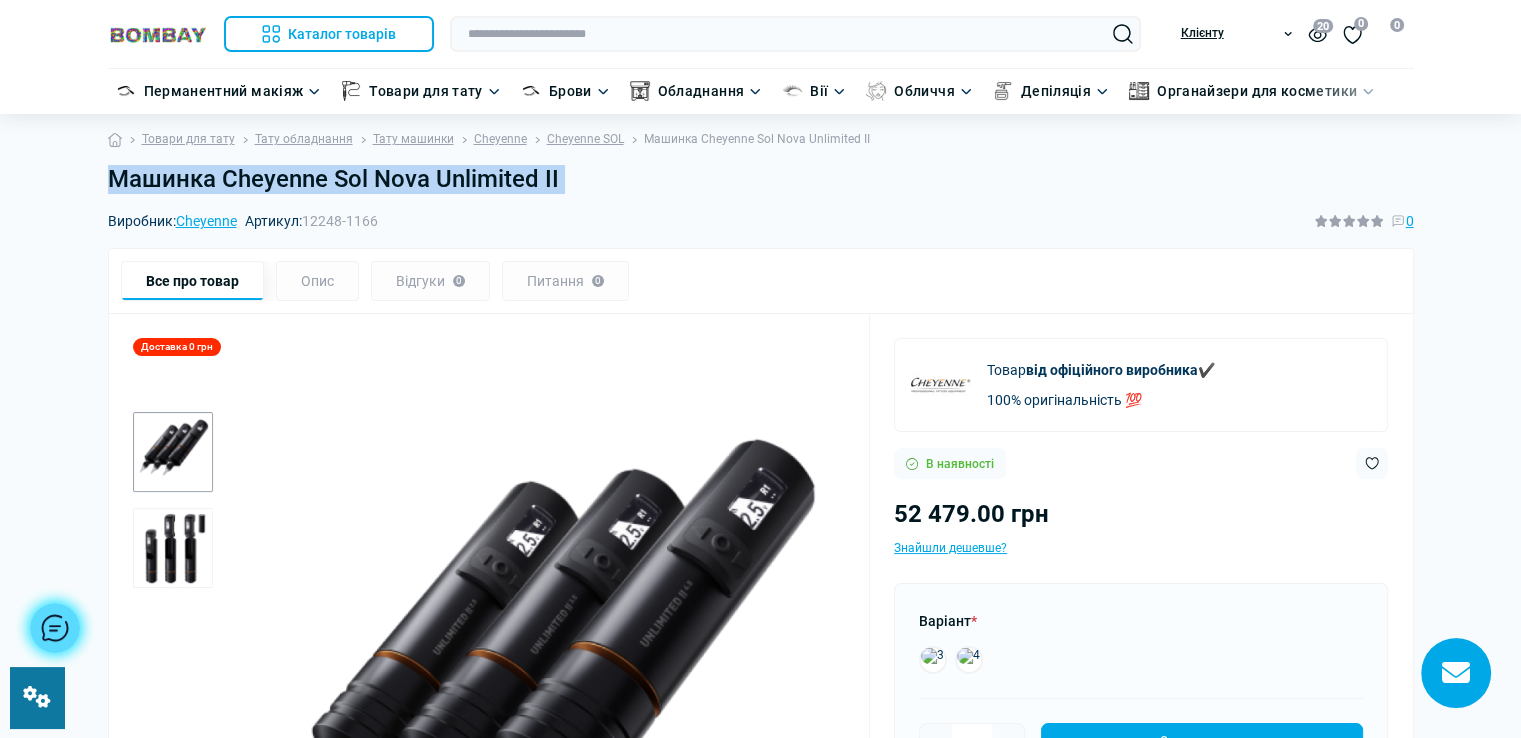 click on "Машинка Cheyenne Sol Nova Unlimited II" at bounding box center [761, 187] 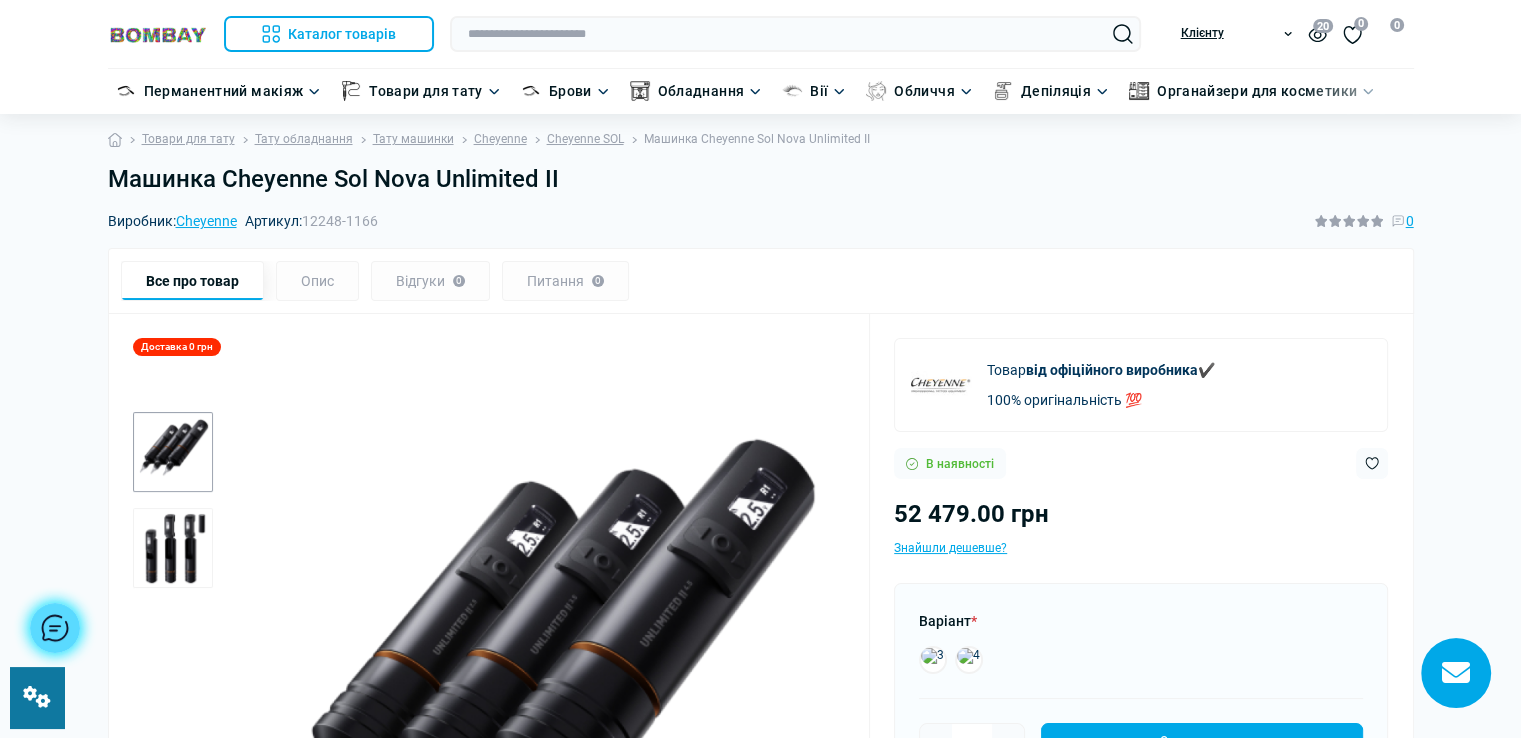 click on "Машинка Cheyenne Sol Nova Unlimited II" at bounding box center (761, 179) 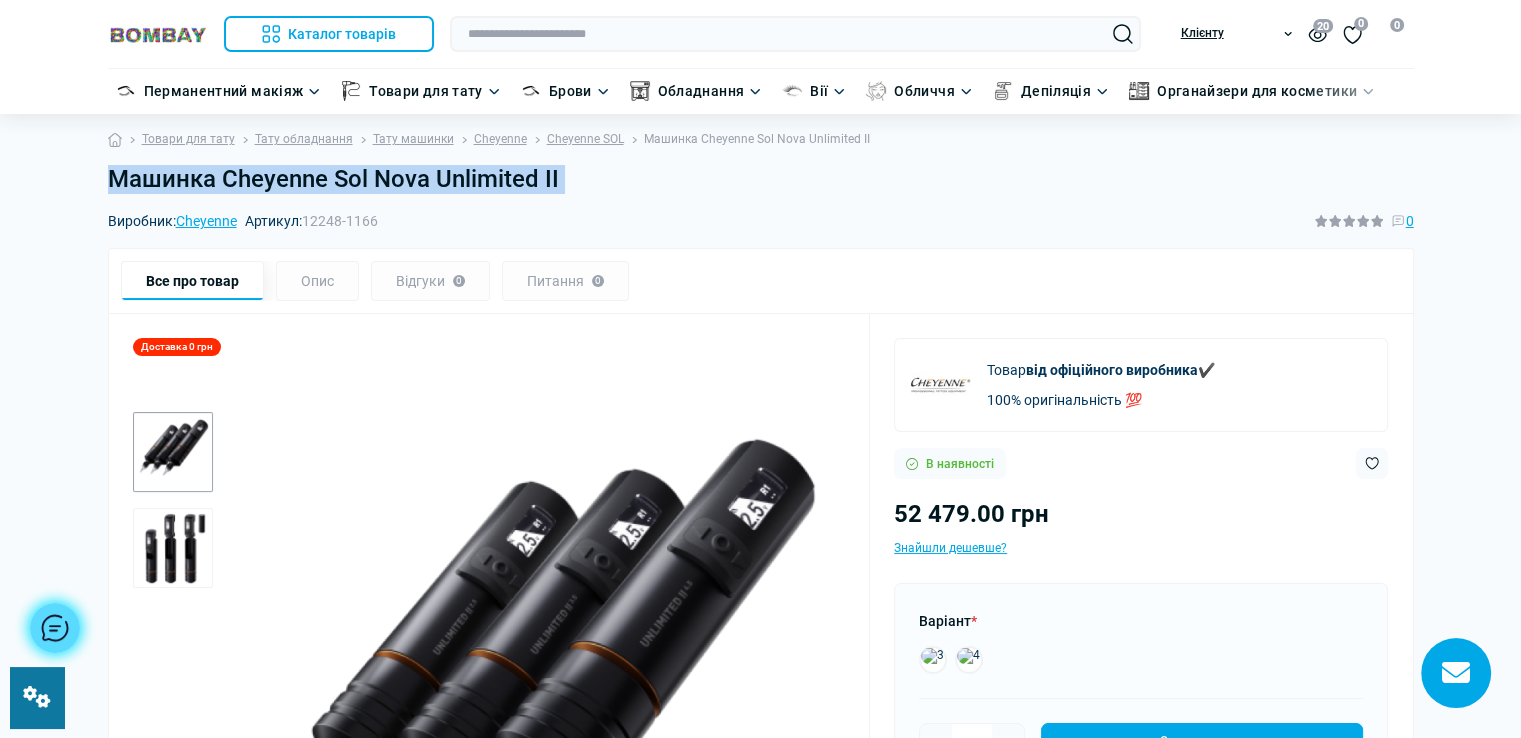 click on "Машинка Cheyenne Sol Nova Unlimited II" at bounding box center (761, 179) 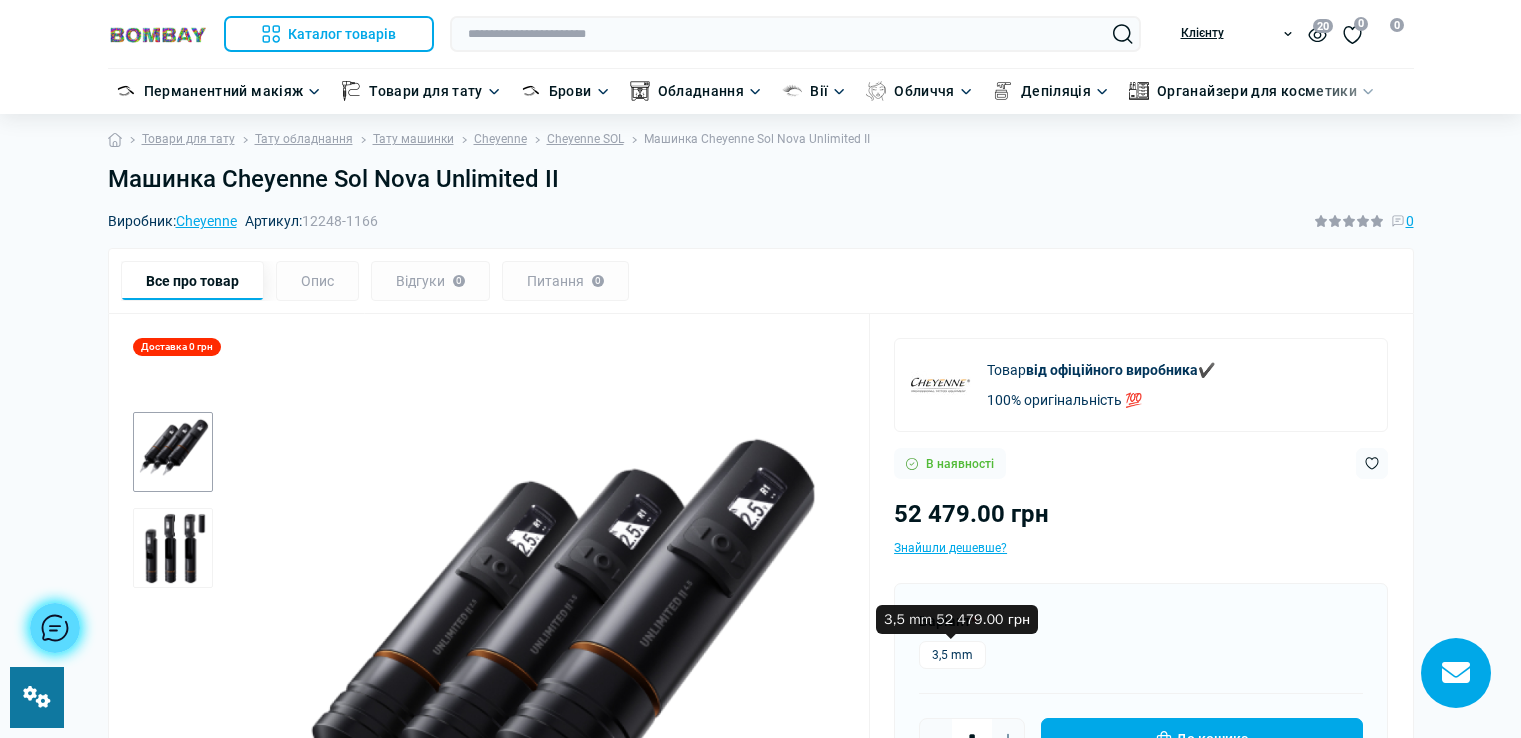 scroll, scrollTop: 200, scrollLeft: 0, axis: vertical 